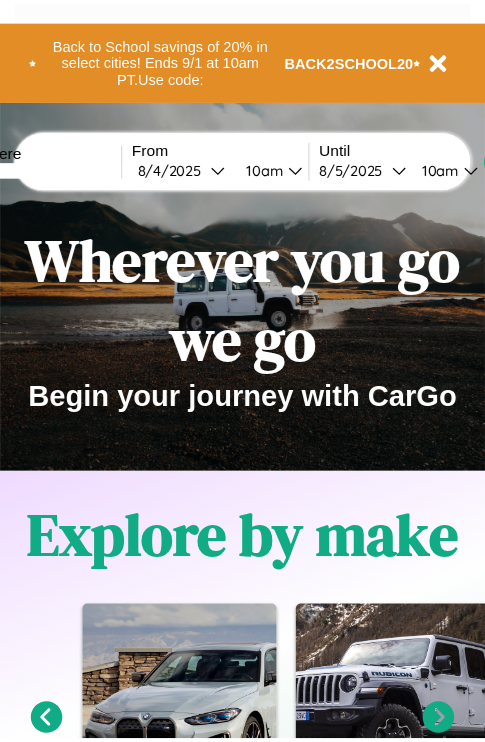scroll, scrollTop: 0, scrollLeft: 0, axis: both 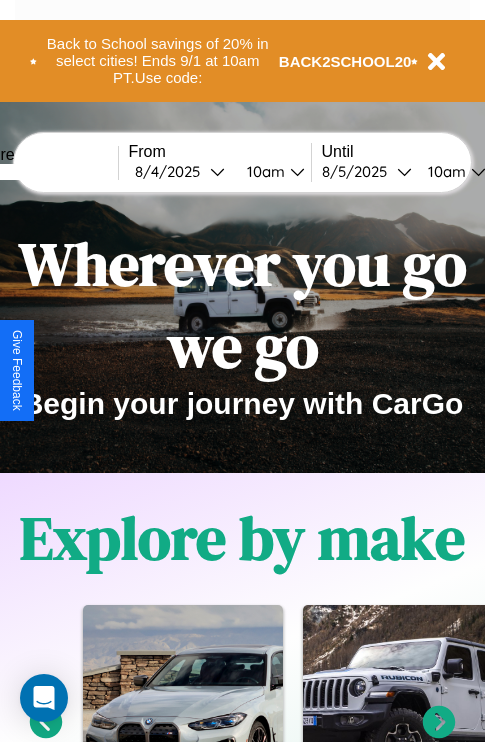 click at bounding box center [43, 172] 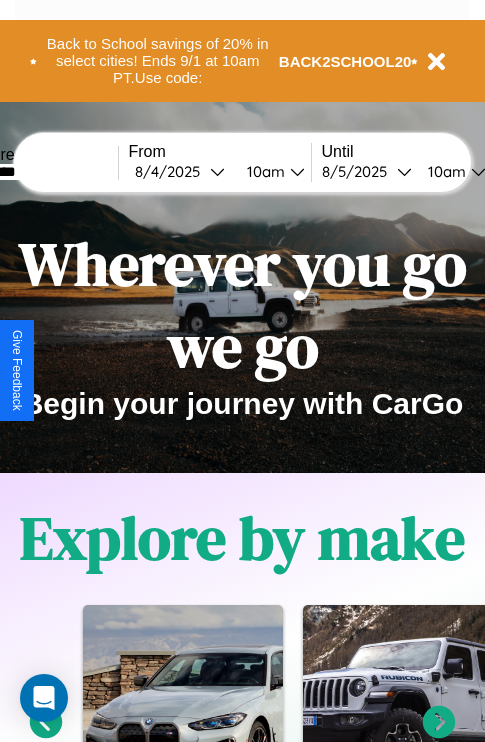 type on "********" 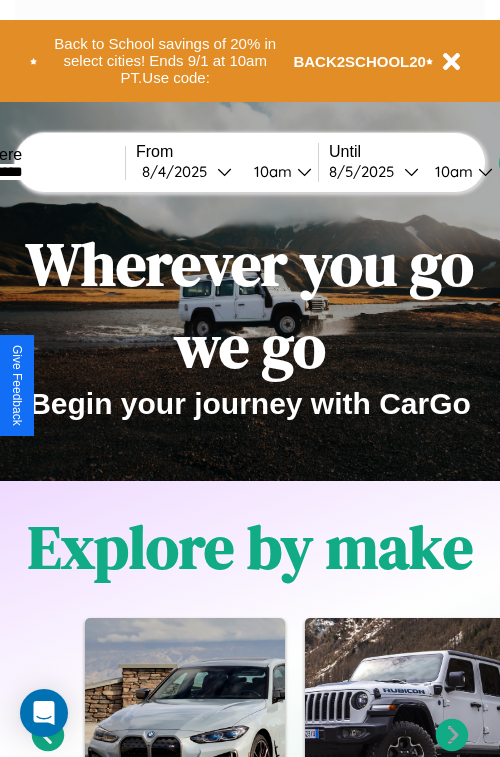 select on "*" 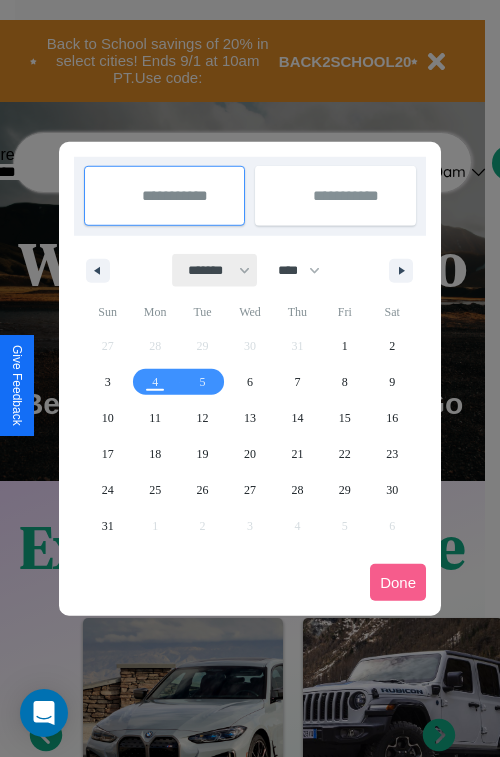 click on "******* ******** ***** ***** *** **** **** ****** ********* ******* ******** ********" at bounding box center [215, 270] 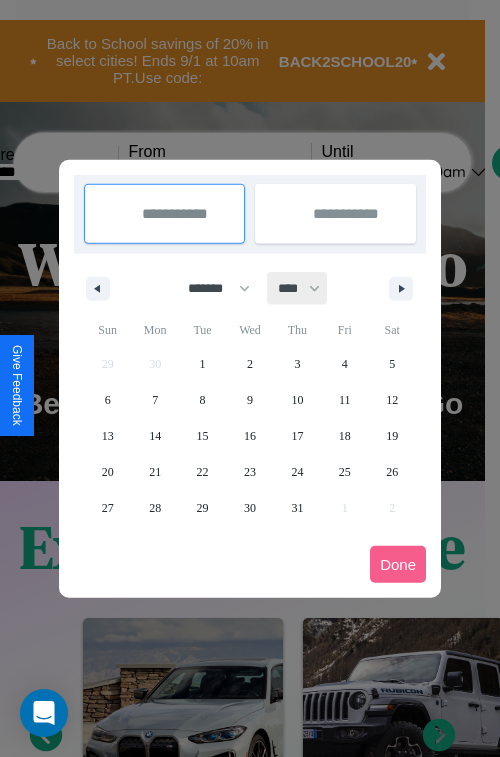 click on "**** **** **** **** **** **** **** **** **** **** **** **** **** **** **** **** **** **** **** **** **** **** **** **** **** **** **** **** **** **** **** **** **** **** **** **** **** **** **** **** **** **** **** **** **** **** **** **** **** **** **** **** **** **** **** **** **** **** **** **** **** **** **** **** **** **** **** **** **** **** **** **** **** **** **** **** **** **** **** **** **** **** **** **** **** **** **** **** **** **** **** **** **** **** **** **** **** **** **** **** **** **** **** **** **** **** **** **** **** **** **** **** **** **** **** **** **** **** **** **** ****" at bounding box center [298, 288] 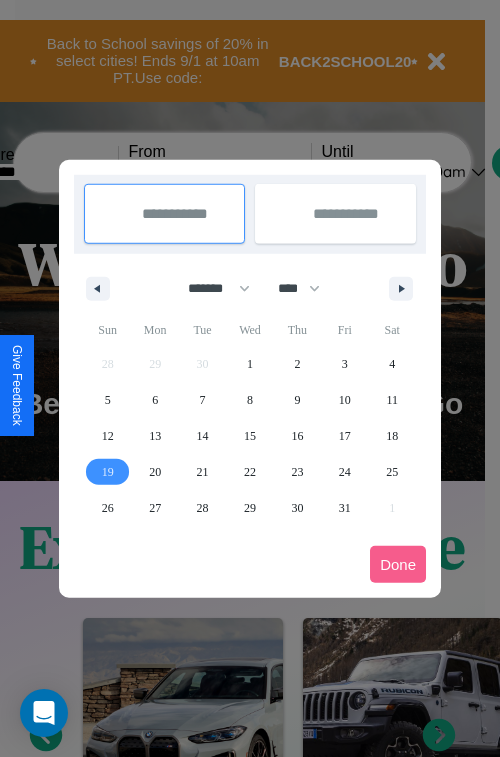 click on "19" at bounding box center (108, 472) 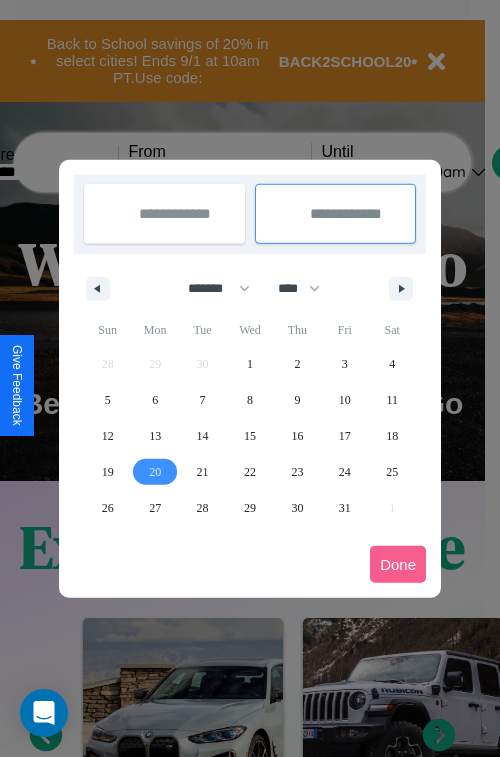 click on "20" at bounding box center [155, 472] 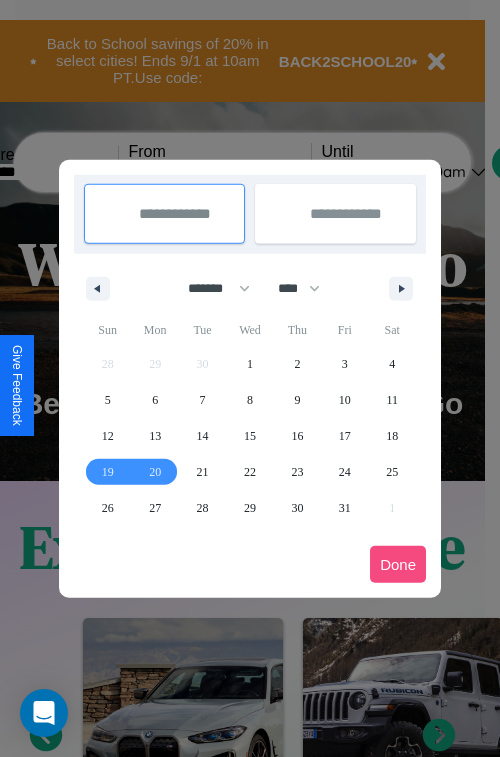 click on "Done" at bounding box center (398, 564) 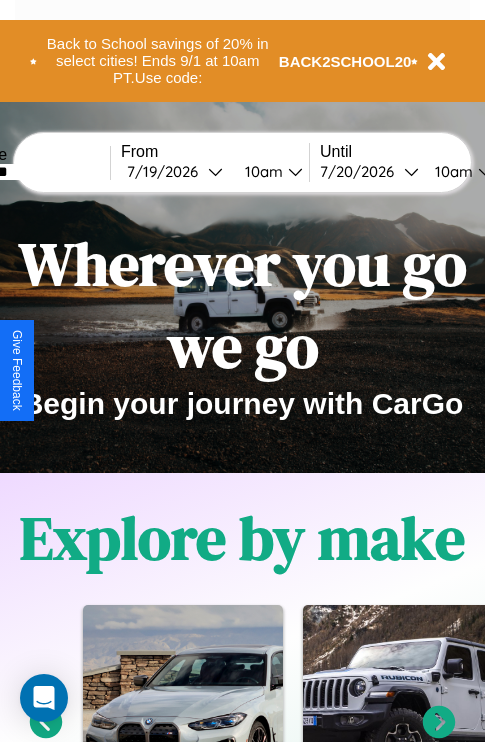 click on "10am" at bounding box center [261, 171] 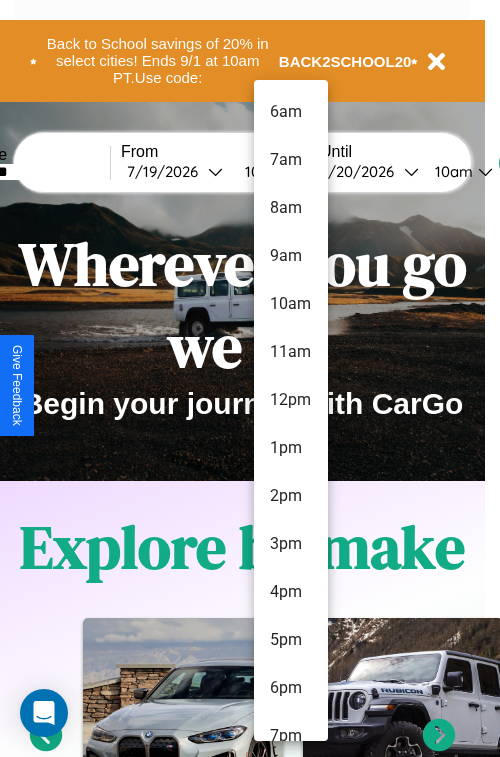 click on "9am" at bounding box center [291, 256] 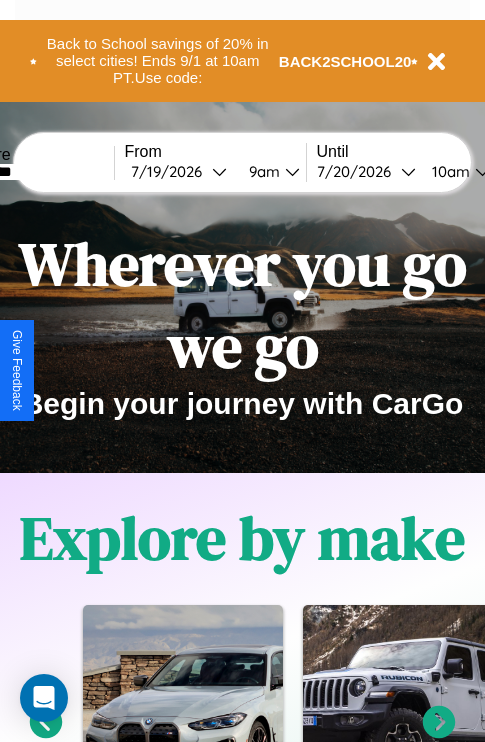 scroll, scrollTop: 0, scrollLeft: 72, axis: horizontal 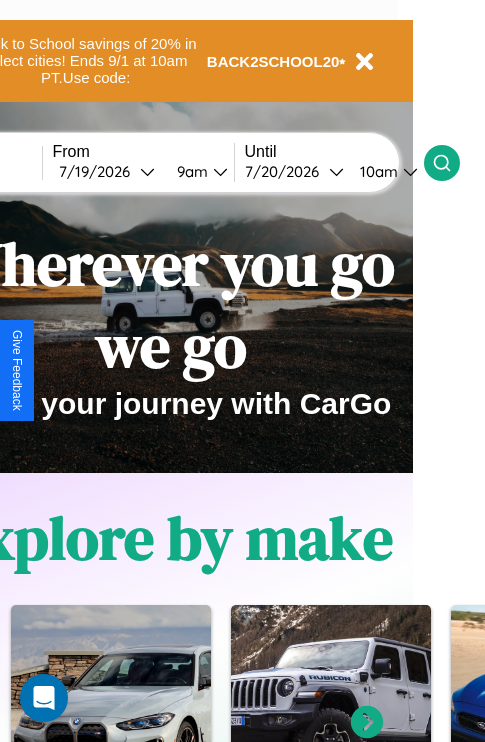click 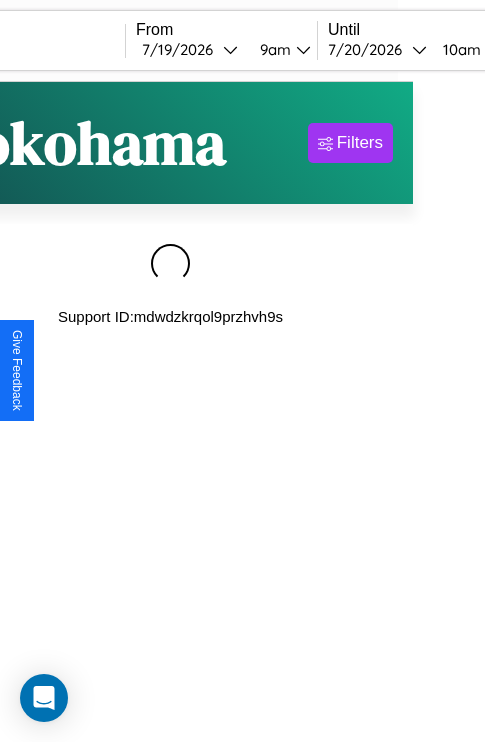scroll, scrollTop: 0, scrollLeft: 0, axis: both 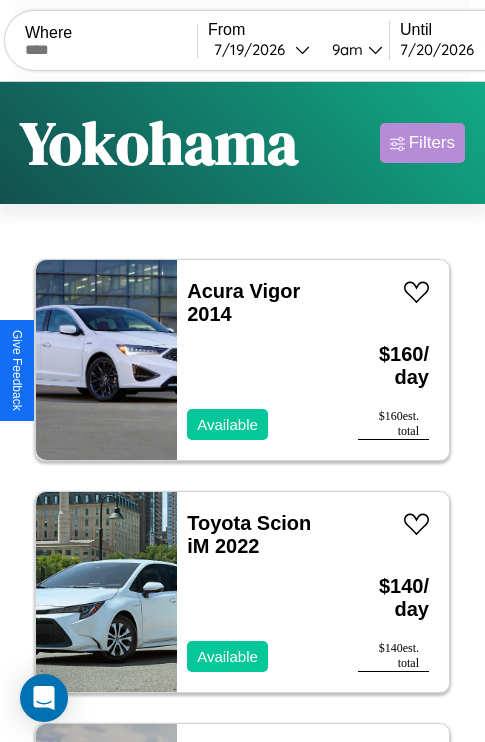 click on "Filters" at bounding box center [432, 143] 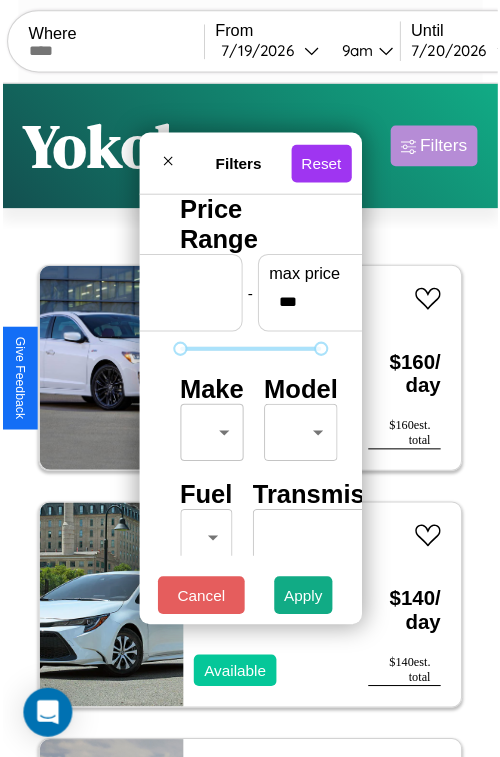 scroll, scrollTop: 59, scrollLeft: 0, axis: vertical 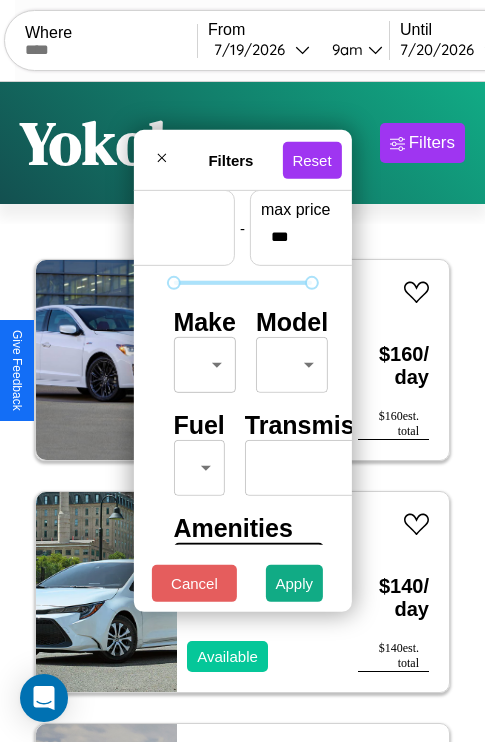 click on "CarGo Where From 7 / 19 / 2026 9am Until 7 / 20 / 2026 10am Become a Host Login Sign Up Yokohama Filters 45  cars in this area These cars can be picked up in this city. Acura   Vigor   2014 Available $ 160  / day $ 160  est. total Toyota   Scion iM   2022 Available $ 140  / day $ 140  est. total BMW   ActiveHybrid 5   2017 Available $ 90  / day $ 90  est. total Kia   Miami   2021 Available $ 50  / day $ 50  est. total Hummer   H1   2019 Unavailable $ 90  / day $ 90  est. total BMW   ALPINA B8   2020 Available $ 180  / day $ 180  est. total Jaguar   F-TYPE   2018 Available $ 50  / day $ 50  est. total Toyota   Mirai   2019 Available $ 90  / day $ 90  est. total Mercedes   EQE-Class SUV   2014 Available $ 180  / day $ 180  est. total Volkswagen   CC   2023 Available $ 140  / day $ 140  est. total Kia   Borrego   2017 Available $ 110  / day $ 110  est. total Tesla   Roadster   2023 Available $ 130  / day $ 130  est. total Maserati   Biturbo   2014 Available $ 70  / day $ 70  est. total Dodge   Stratus   2024 $ $" at bounding box center [242, 412] 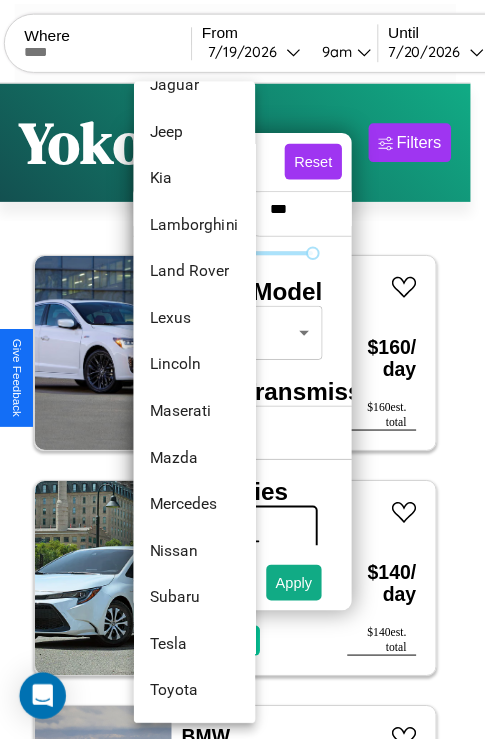 scroll, scrollTop: 1046, scrollLeft: 0, axis: vertical 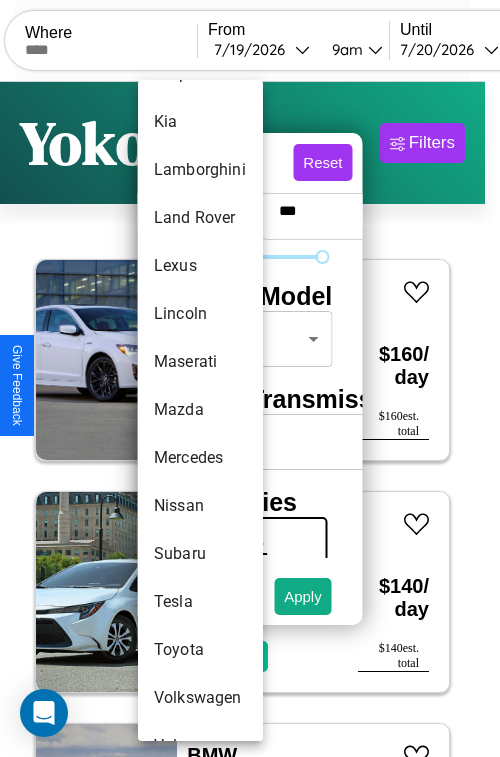 click on "Mazda" at bounding box center (200, 410) 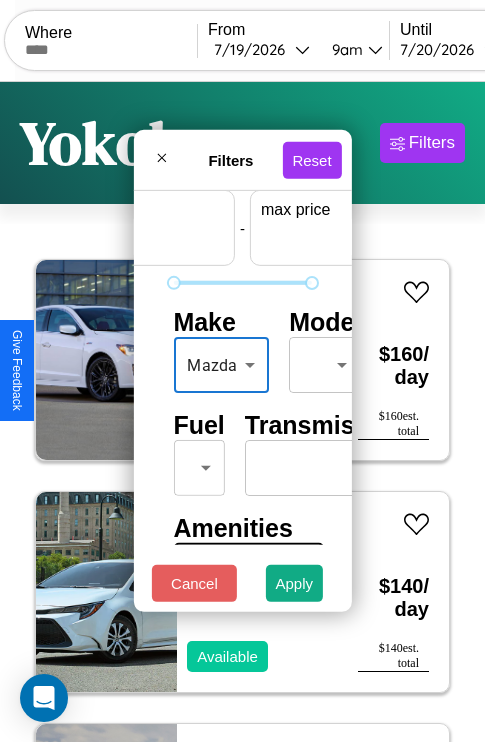 scroll, scrollTop: 59, scrollLeft: 124, axis: both 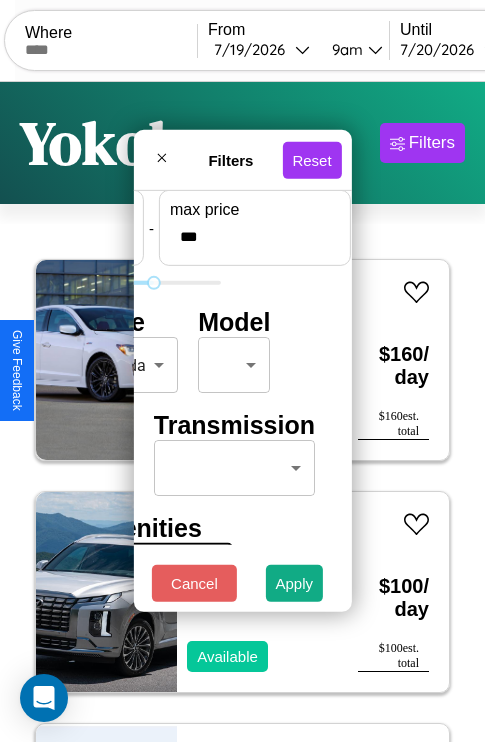type on "***" 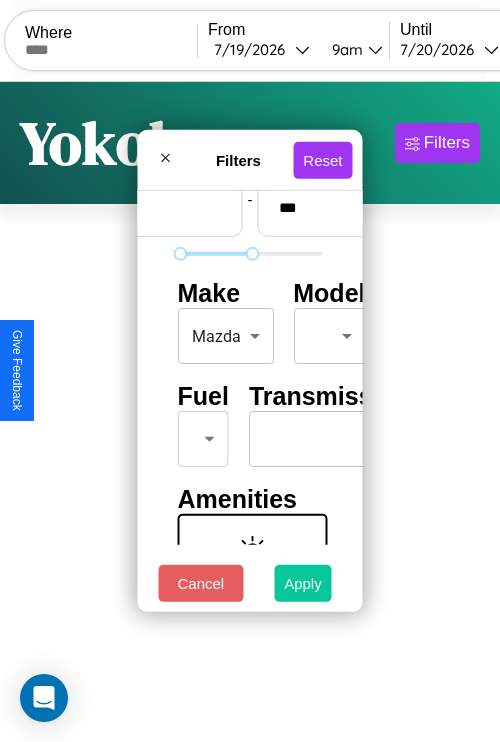 type on "**" 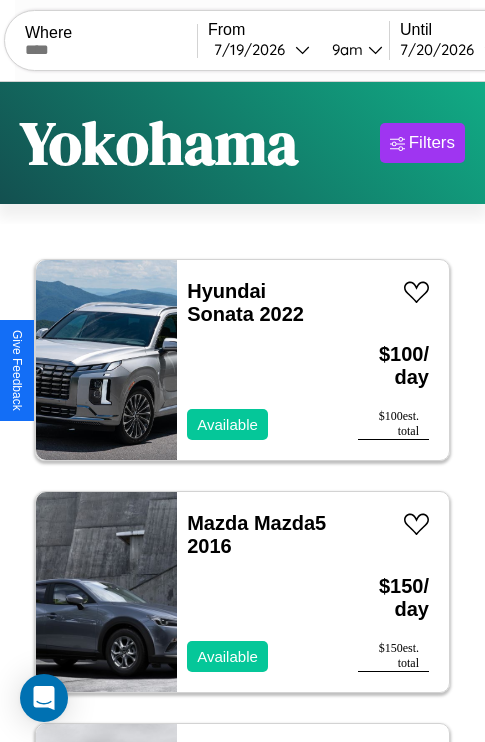 scroll, scrollTop: 95, scrollLeft: 0, axis: vertical 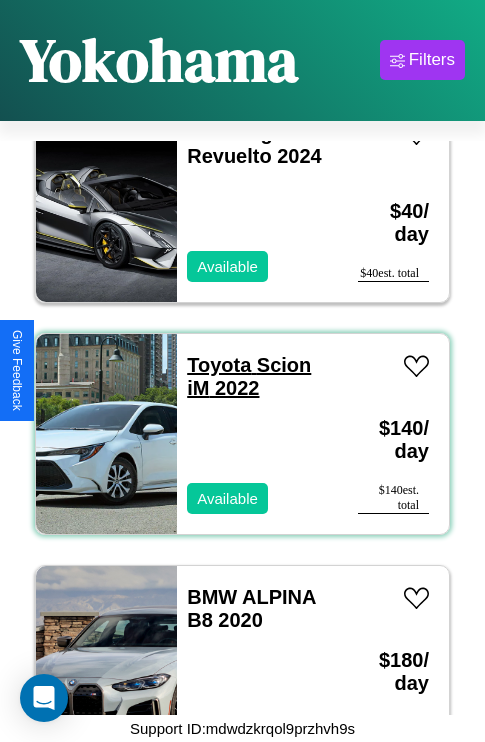 click on "Toyota   Scion iM   2022" at bounding box center [249, 376] 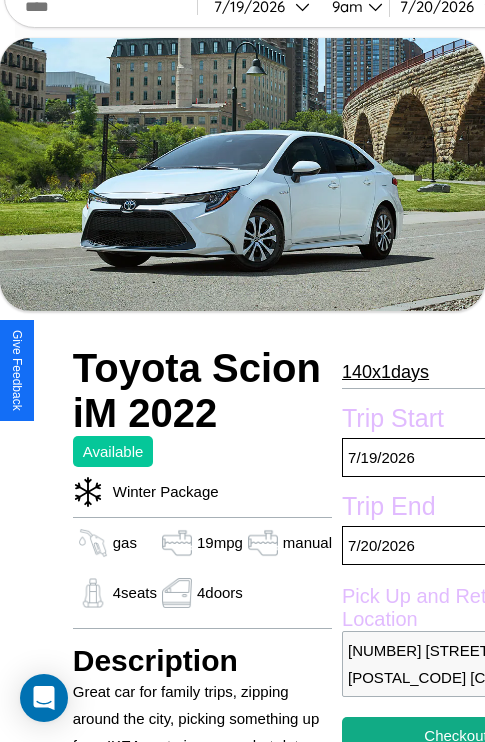 scroll, scrollTop: 44, scrollLeft: 0, axis: vertical 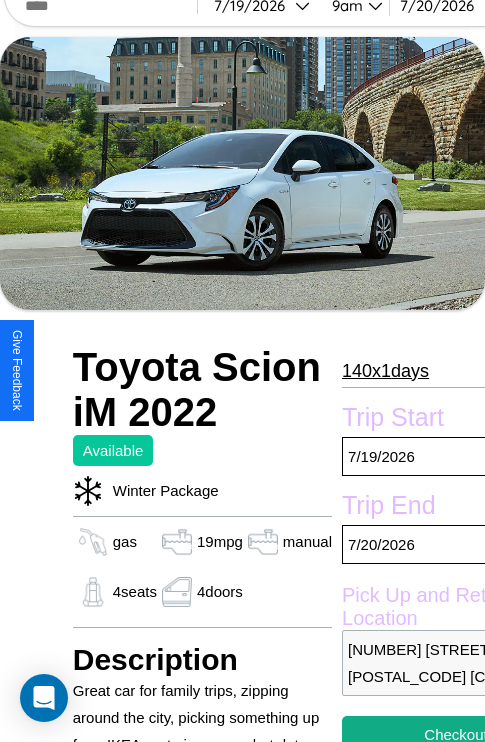 click on "140  x  1  days" at bounding box center (385, 371) 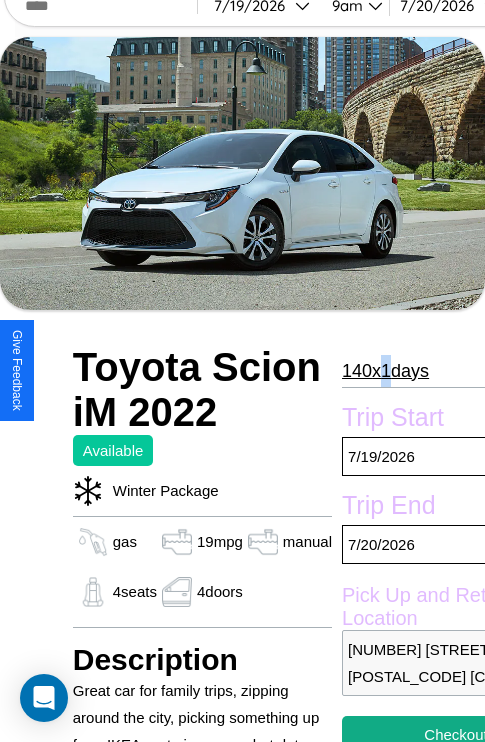 click on "140  x  1  days" at bounding box center [385, 371] 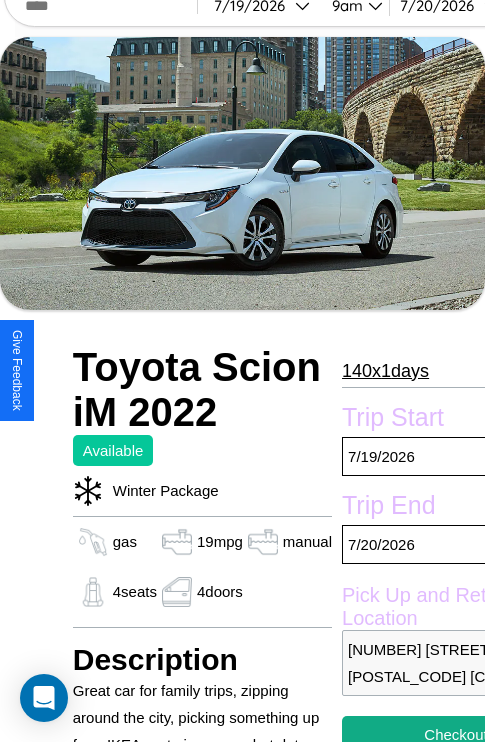 click on "140  x  1  days" at bounding box center (385, 371) 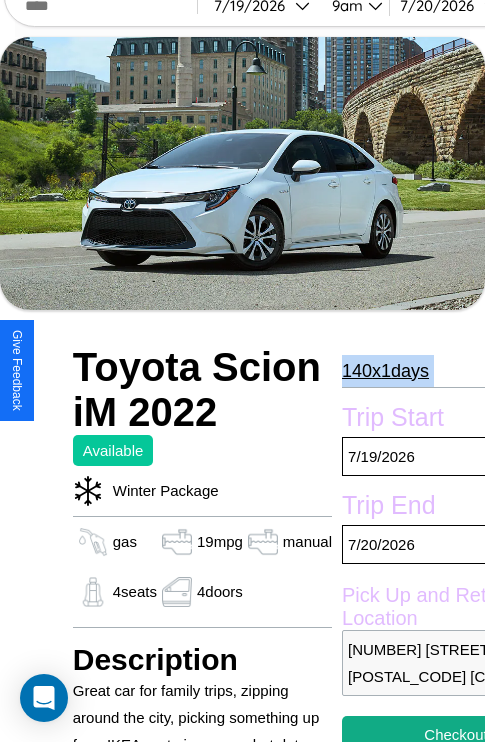 click on "140  x  1  days" at bounding box center [385, 371] 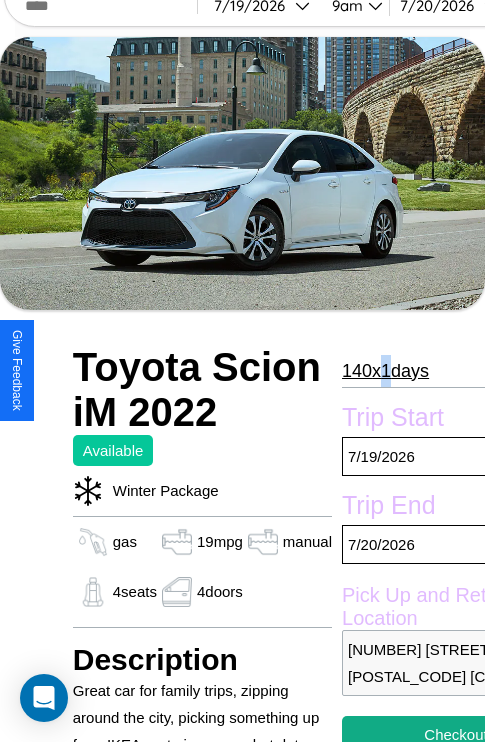 click on "140  x  1  days" at bounding box center (385, 371) 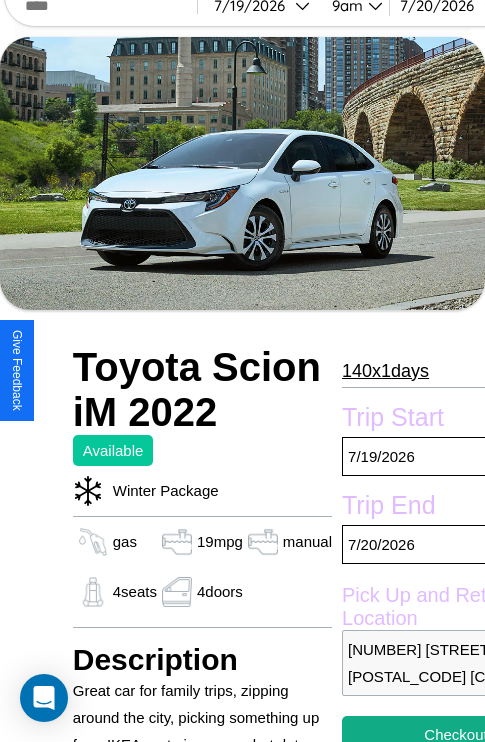scroll, scrollTop: 877, scrollLeft: 0, axis: vertical 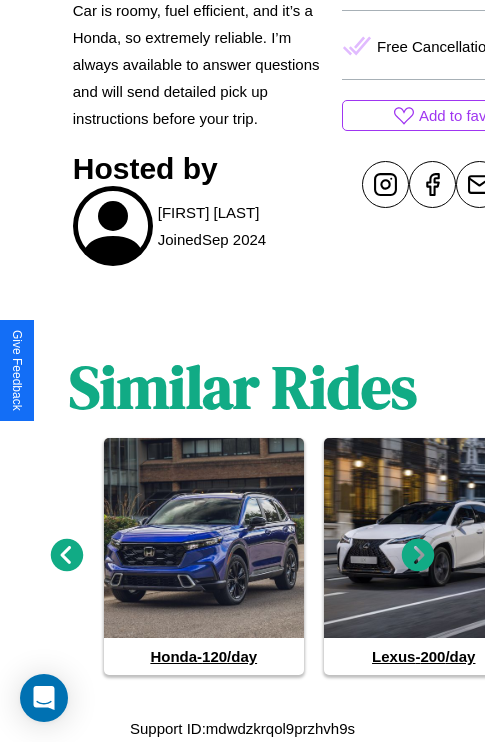 click 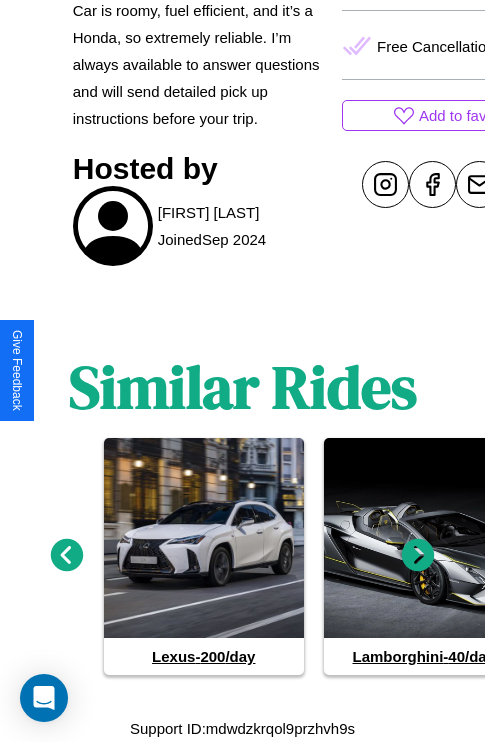 click 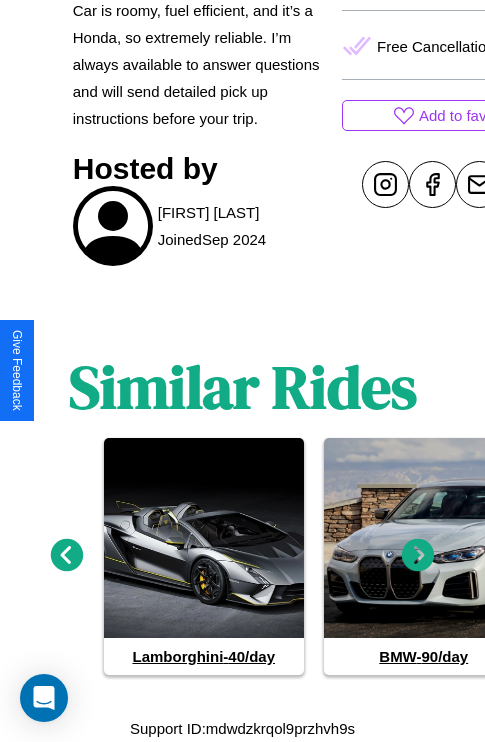scroll, scrollTop: 877, scrollLeft: 0, axis: vertical 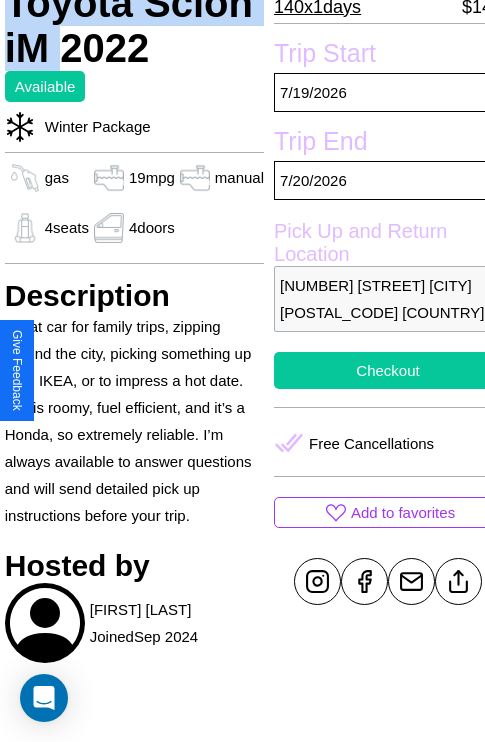 click on "Checkout" at bounding box center (388, 370) 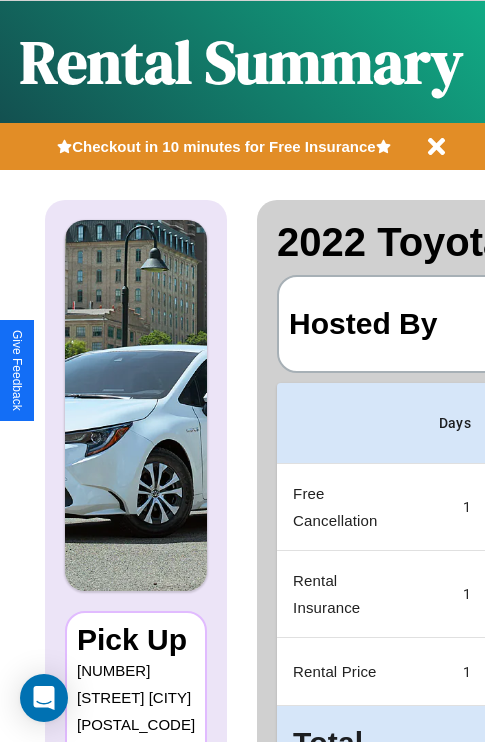 scroll, scrollTop: 0, scrollLeft: 378, axis: horizontal 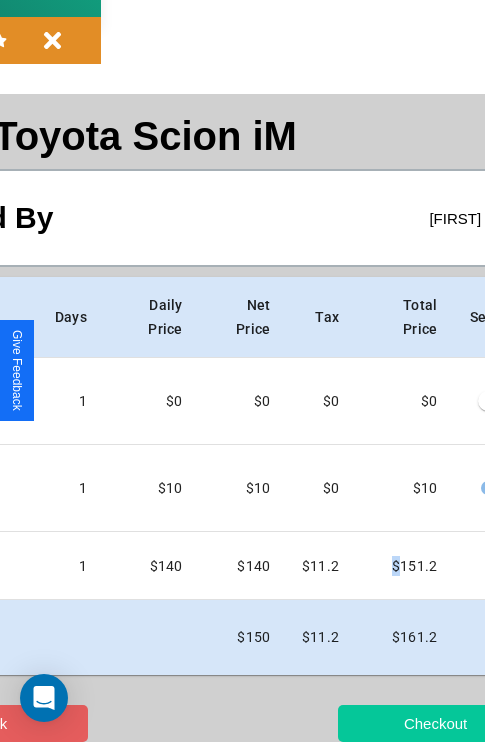 click on "Checkout" at bounding box center [435, 723] 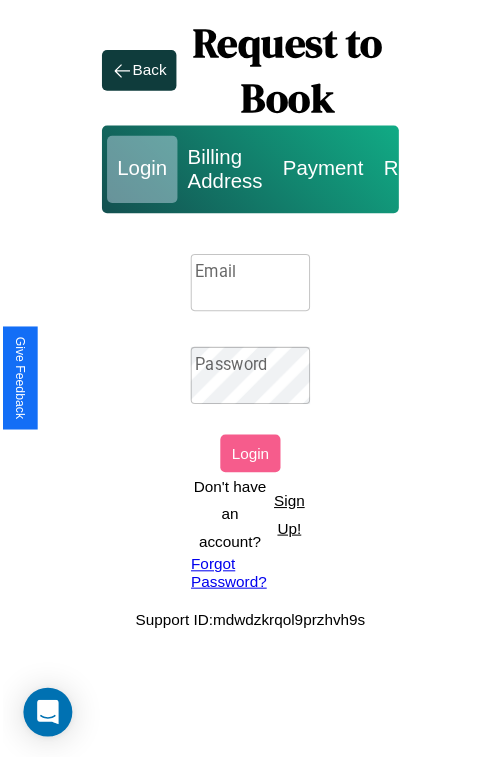 scroll, scrollTop: 0, scrollLeft: 0, axis: both 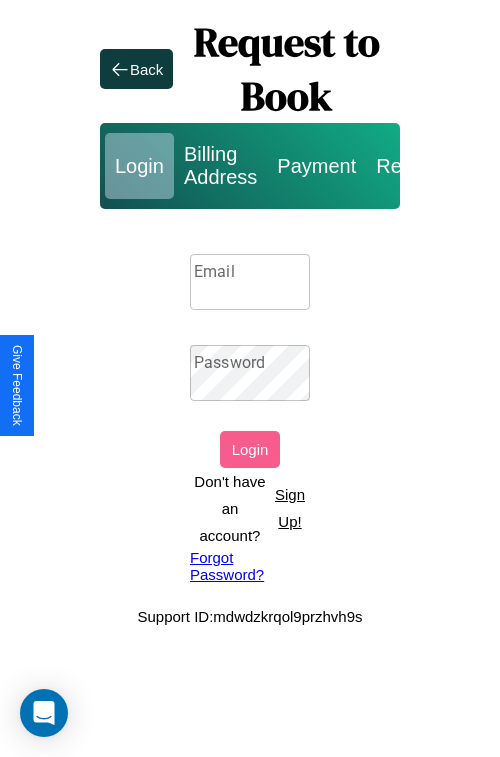 click on "Sign Up!" at bounding box center (290, 508) 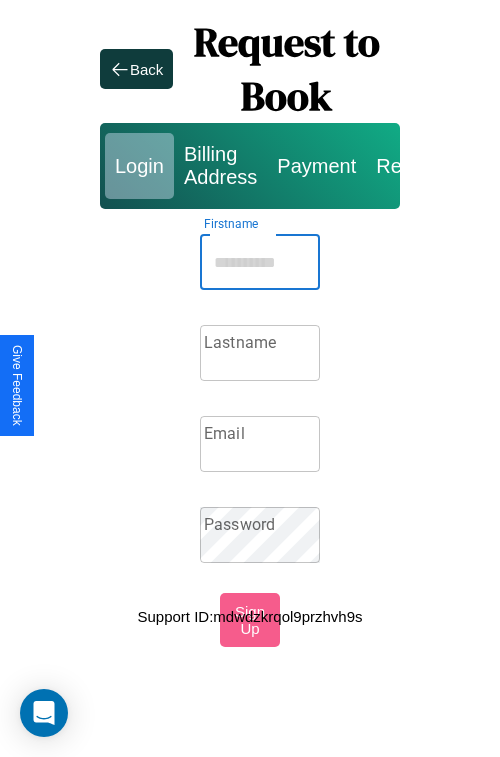 click on "Firstname" at bounding box center (260, 262) 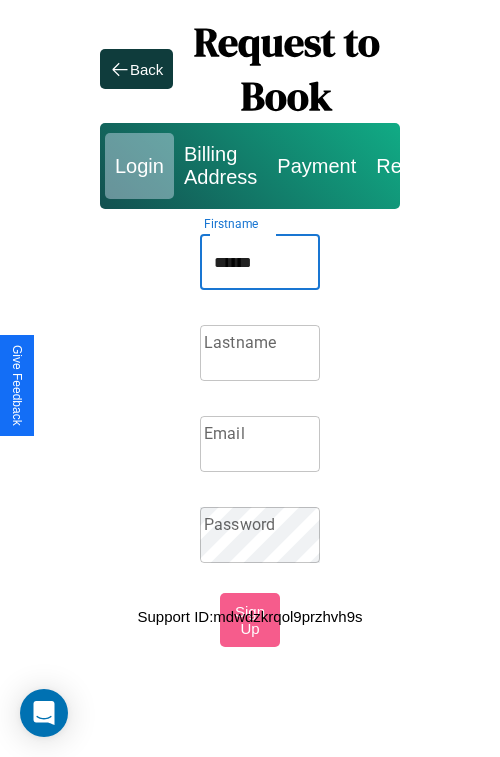 type on "******" 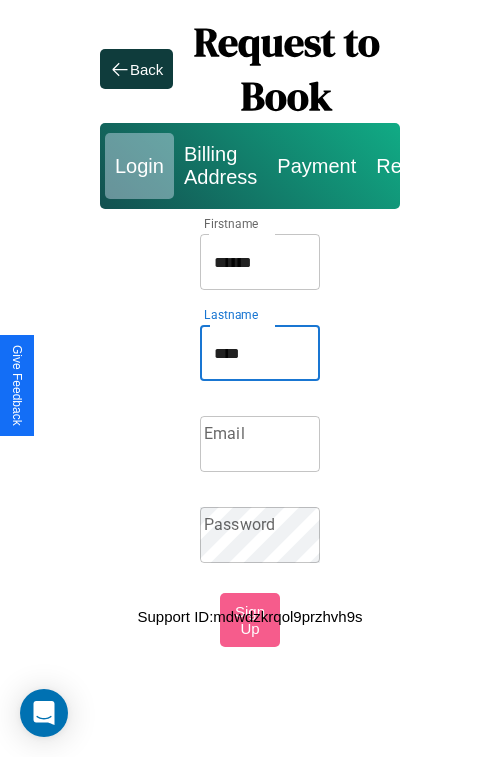 type on "****" 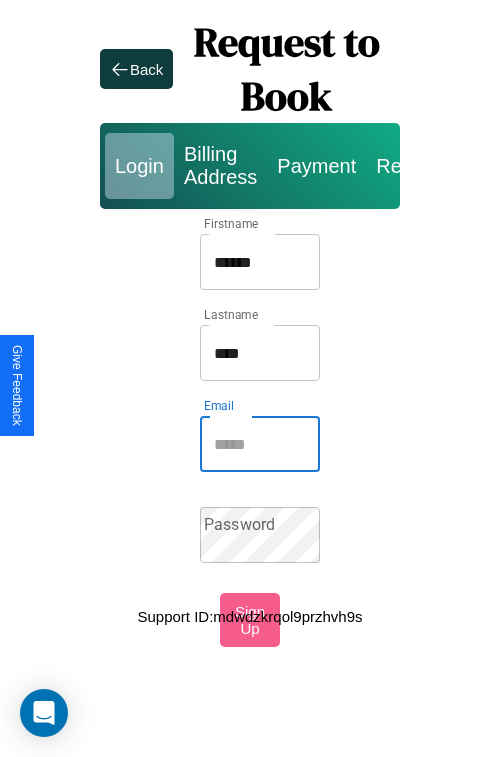 click on "Email" at bounding box center (260, 444) 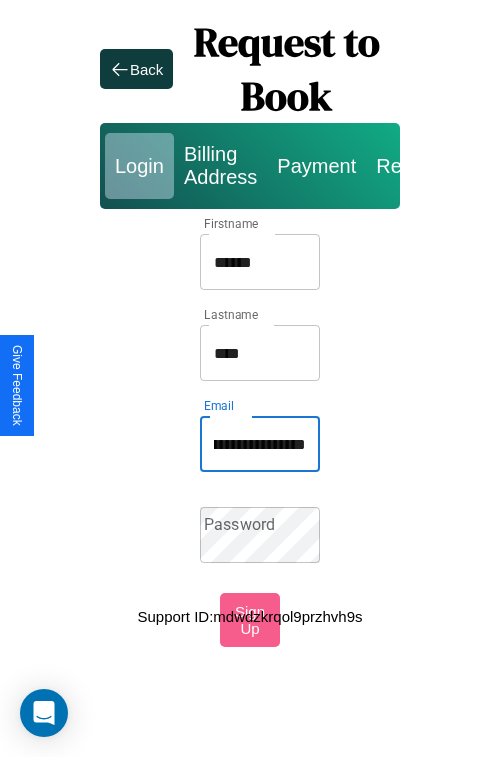 scroll, scrollTop: 0, scrollLeft: 90, axis: horizontal 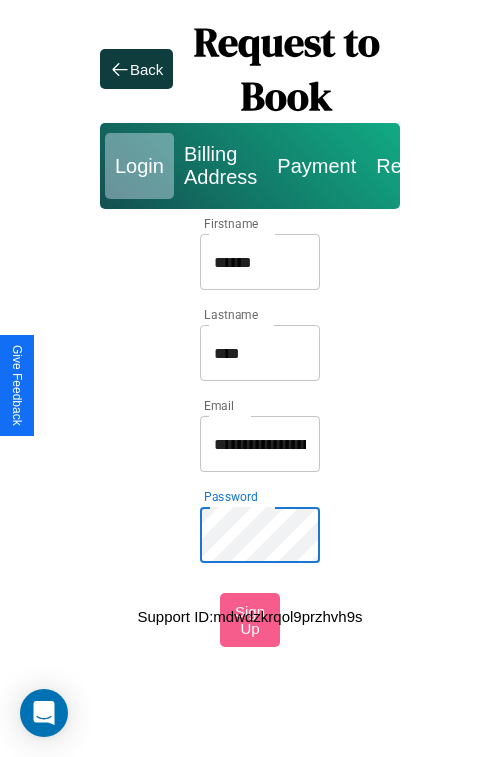 click on "******" at bounding box center (260, 262) 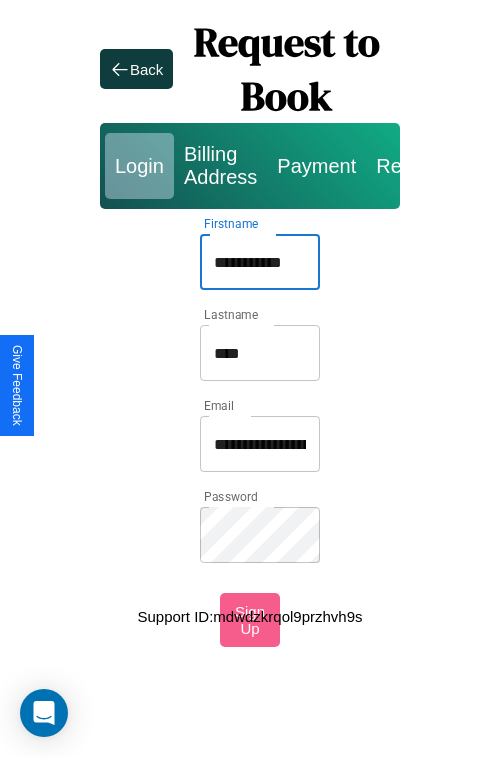 type on "**********" 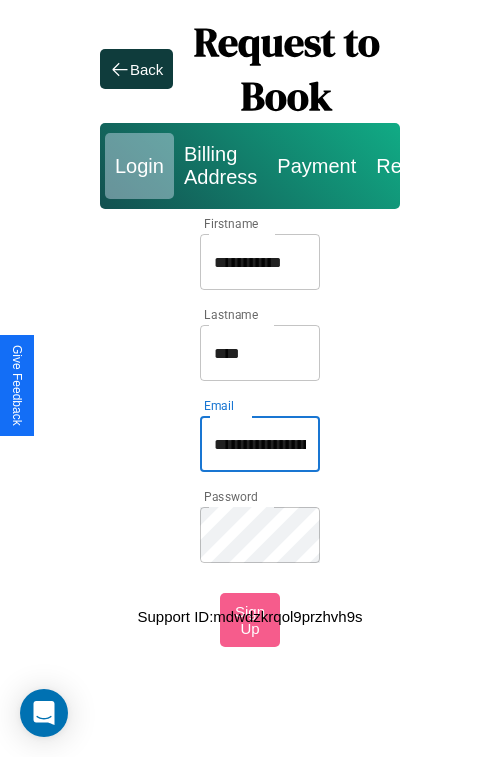 click on "**********" at bounding box center [260, 444] 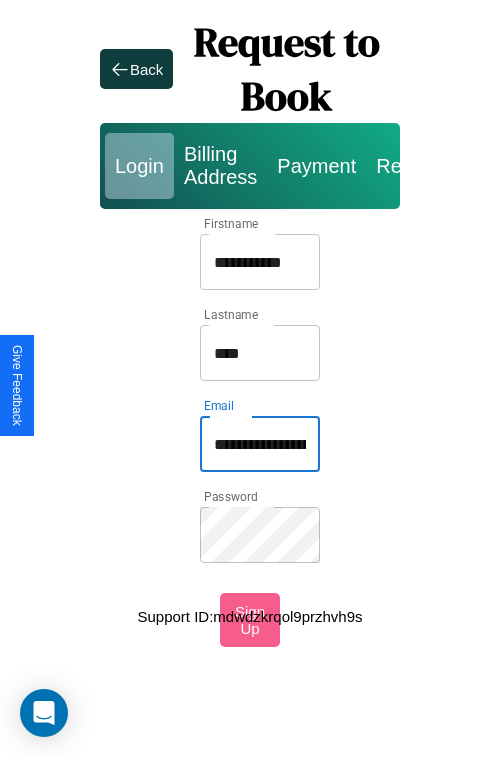 type on "**********" 